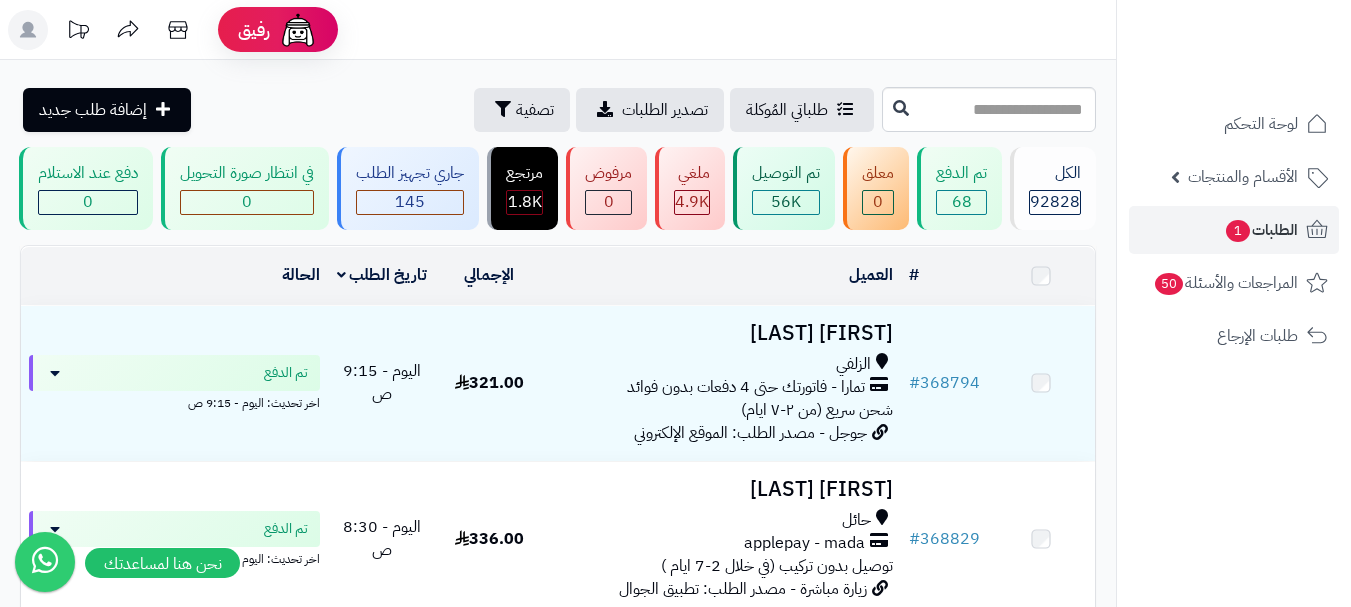 click on "الزلفي" at bounding box center [722, 364] 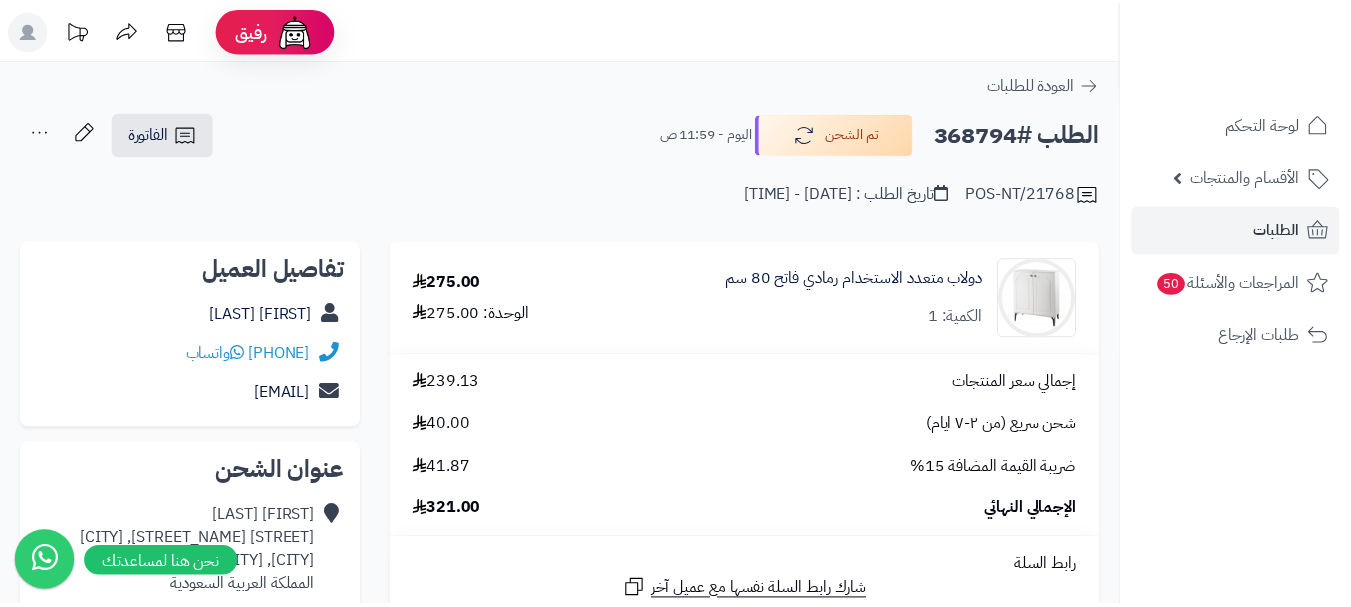 scroll, scrollTop: 0, scrollLeft: 0, axis: both 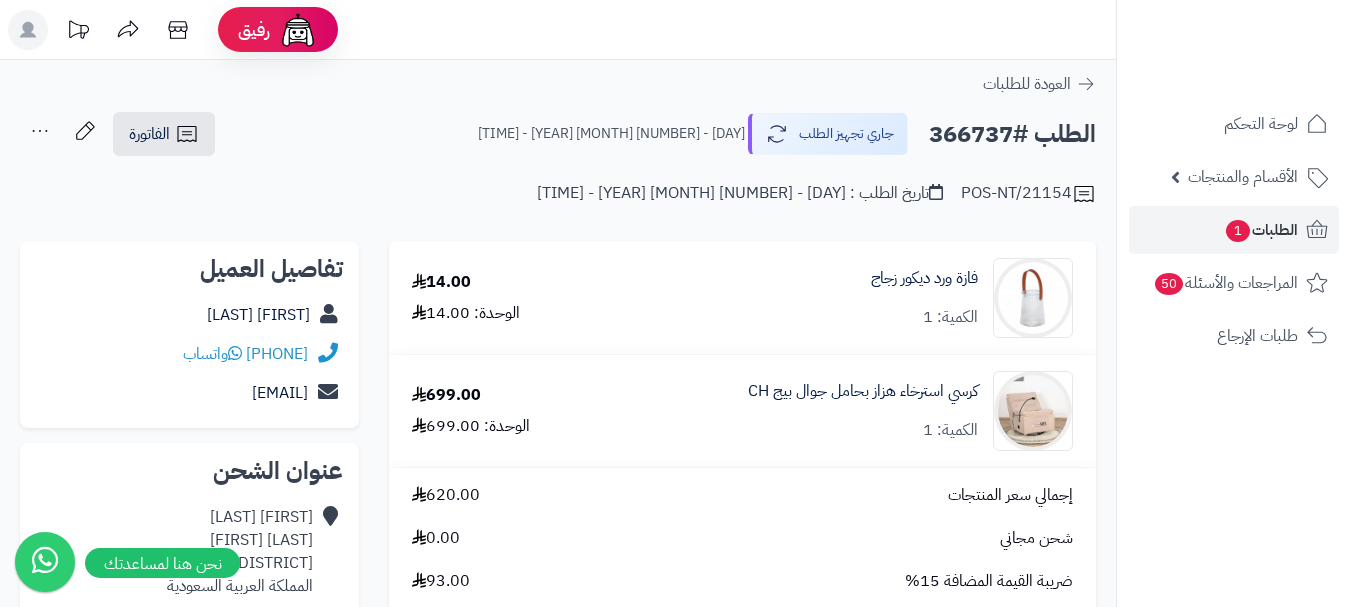 click on "الطلب #366737" at bounding box center [1012, 134] 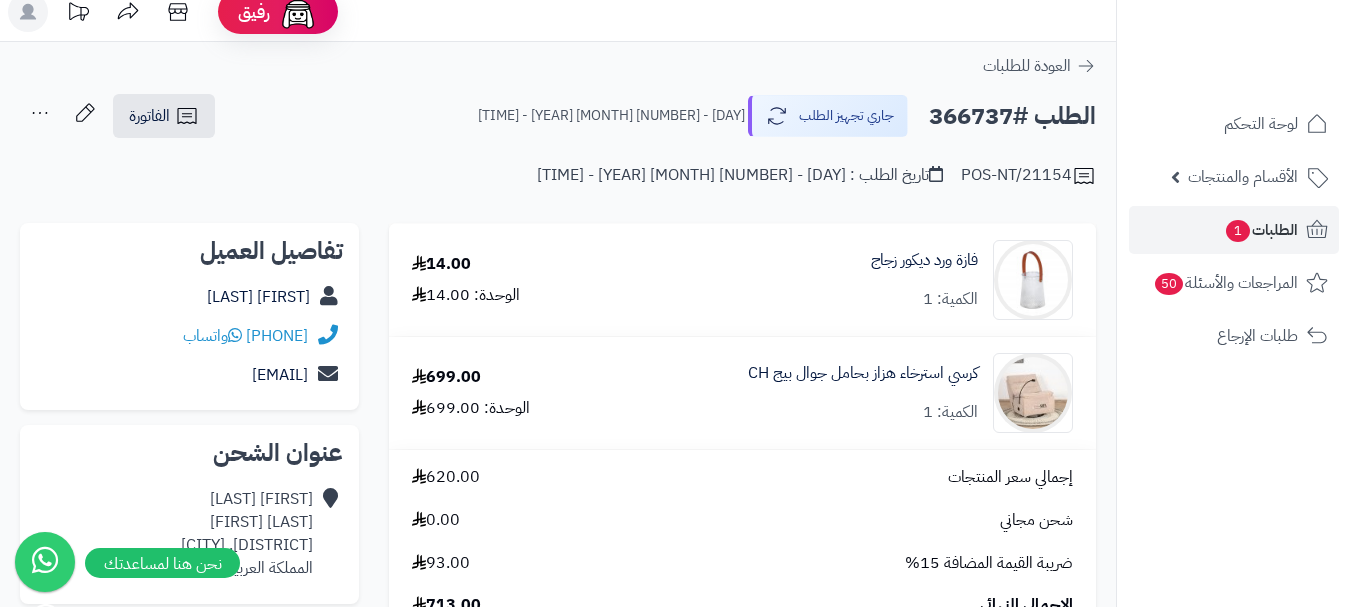 scroll, scrollTop: 0, scrollLeft: 0, axis: both 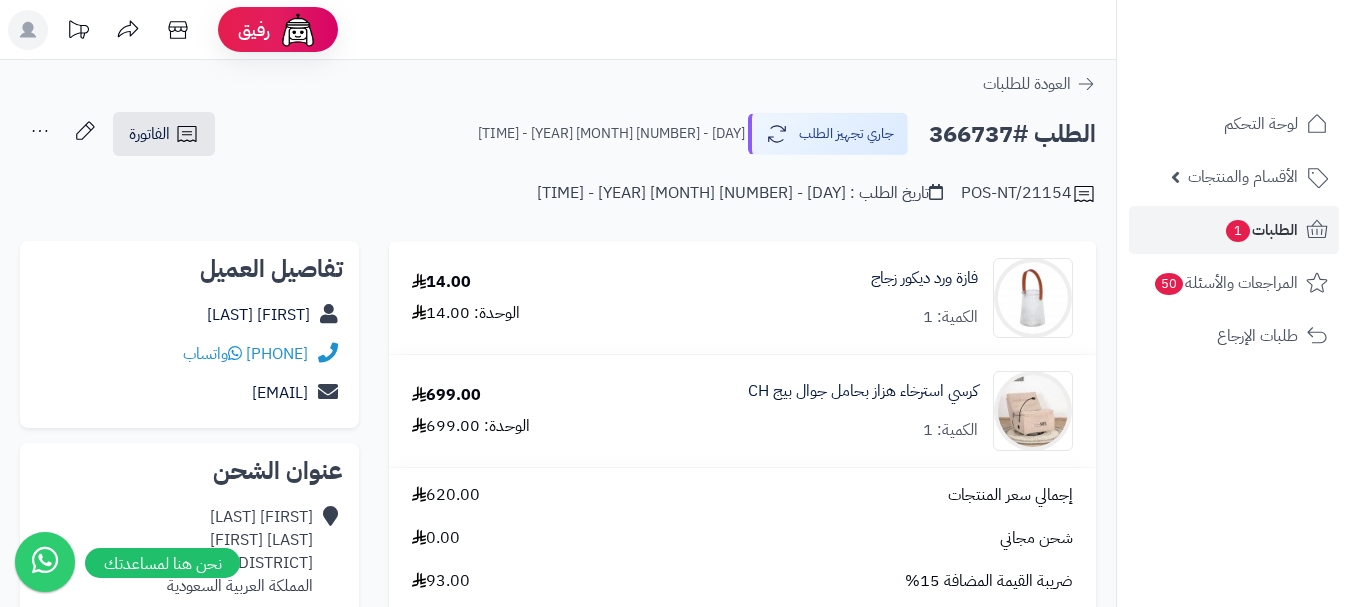 click on "الطلب #366737" at bounding box center [1012, 134] 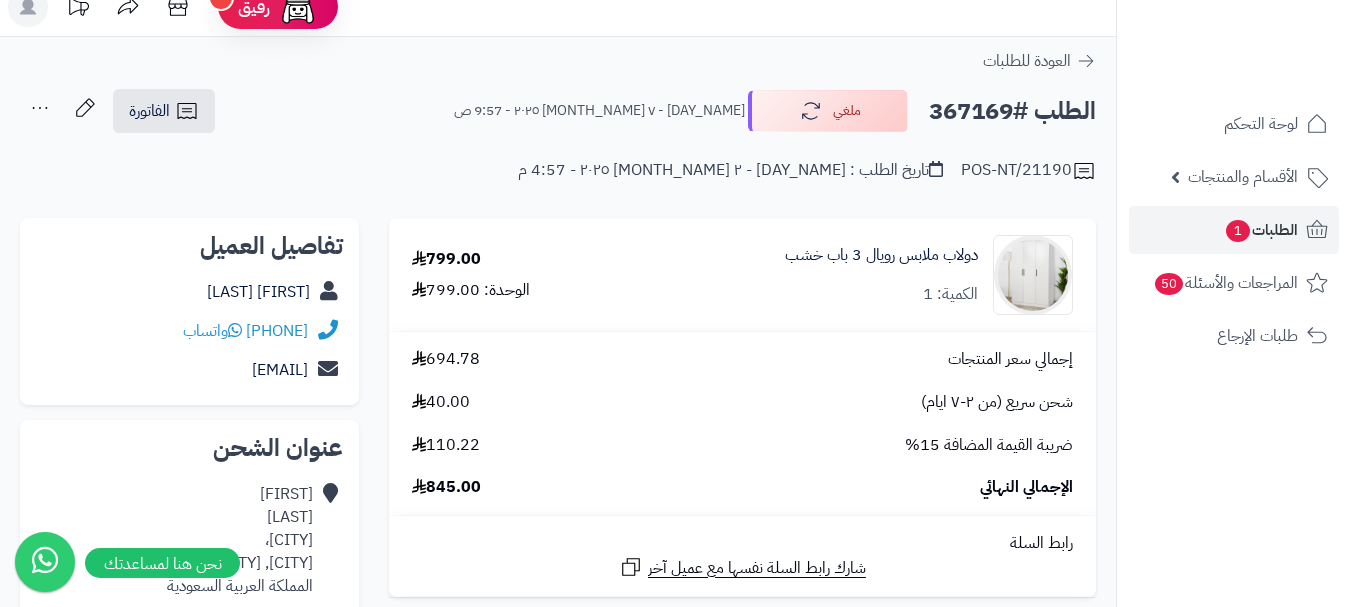 scroll, scrollTop: 0, scrollLeft: 0, axis: both 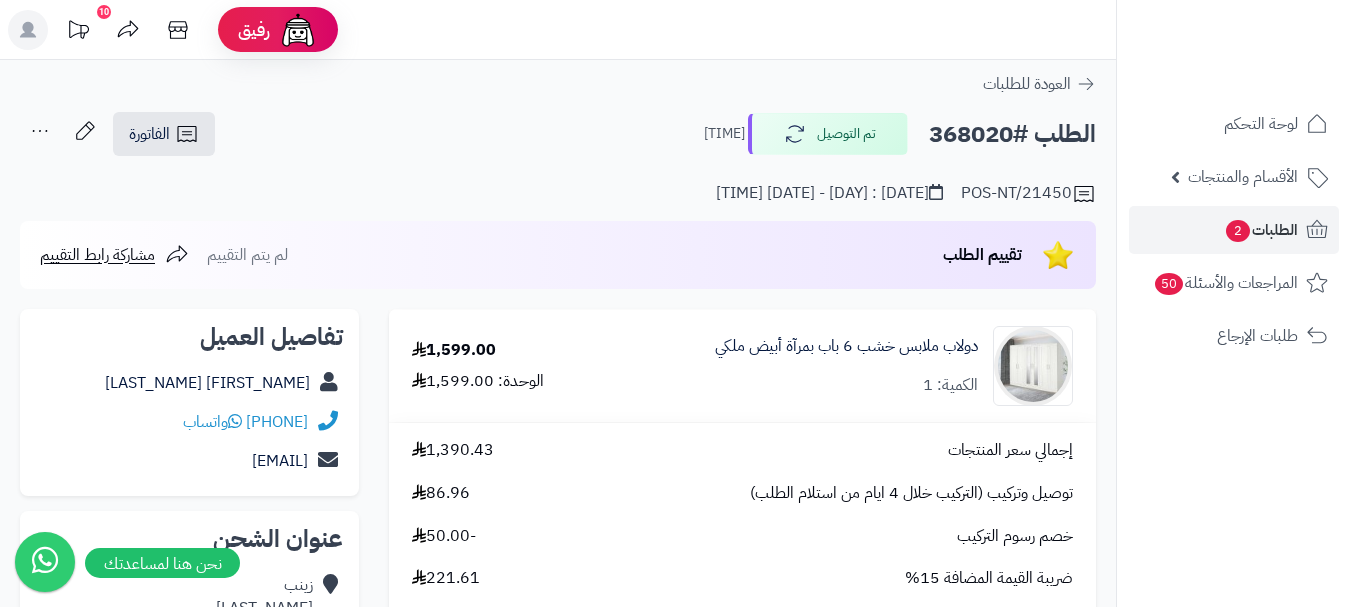 click on "الطلب #368020" at bounding box center (1012, 134) 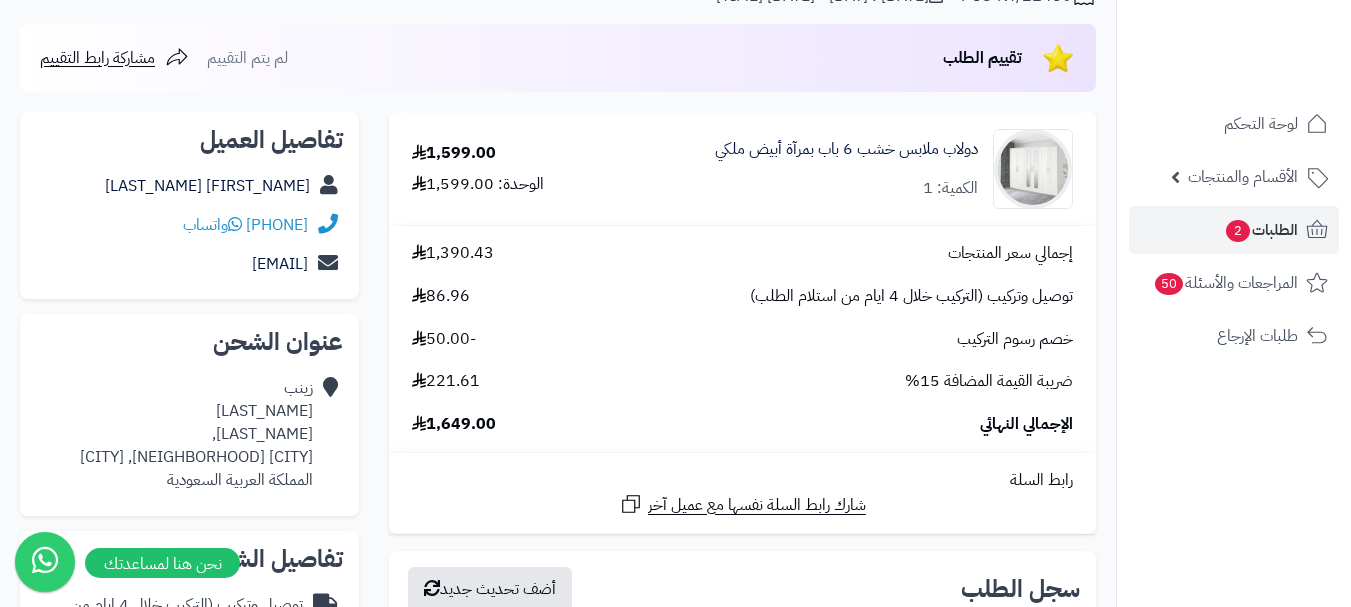 scroll, scrollTop: 0, scrollLeft: 0, axis: both 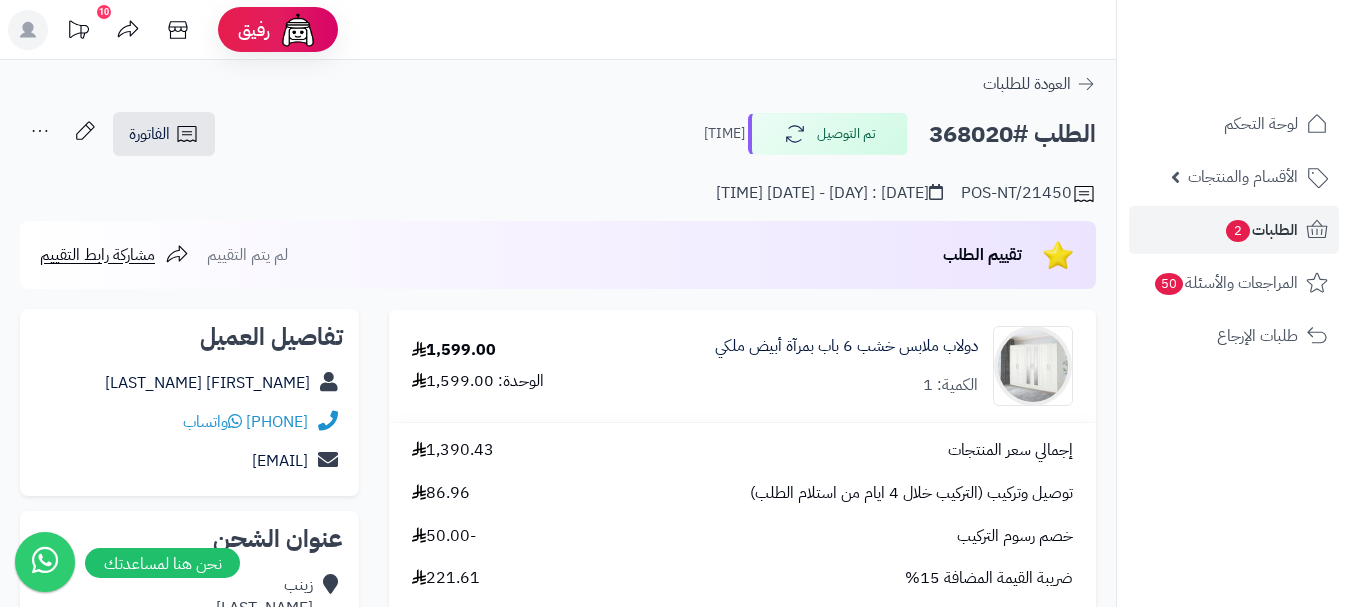 copy on "368020" 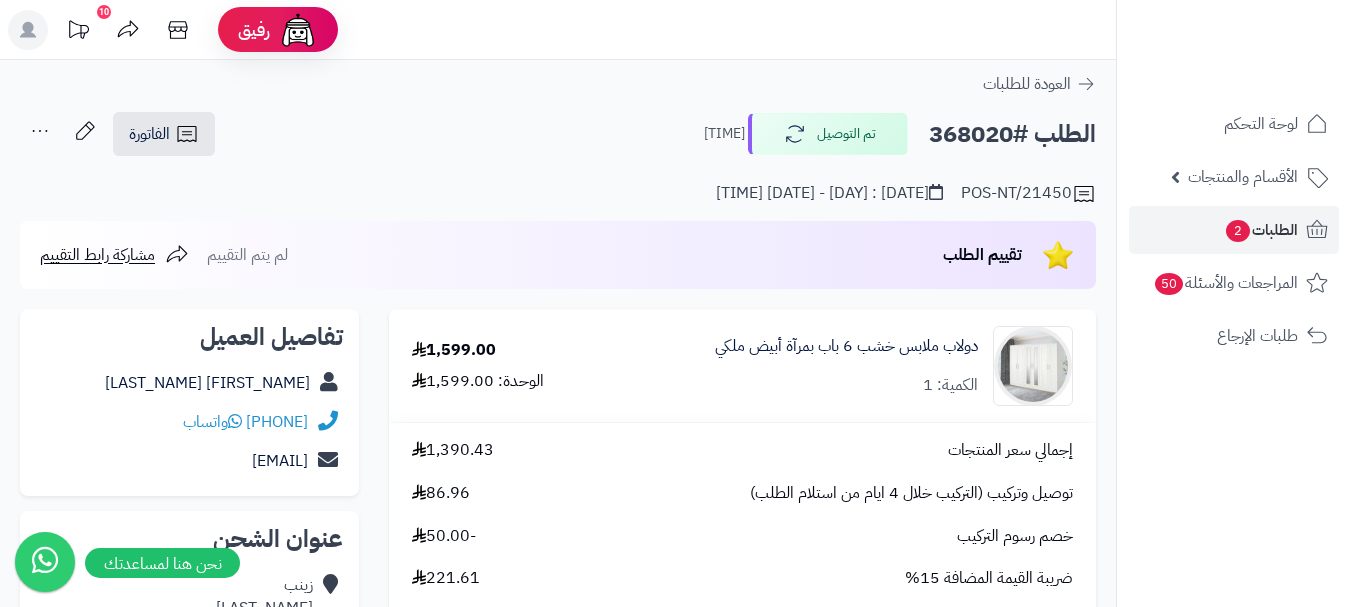 copy on "368020" 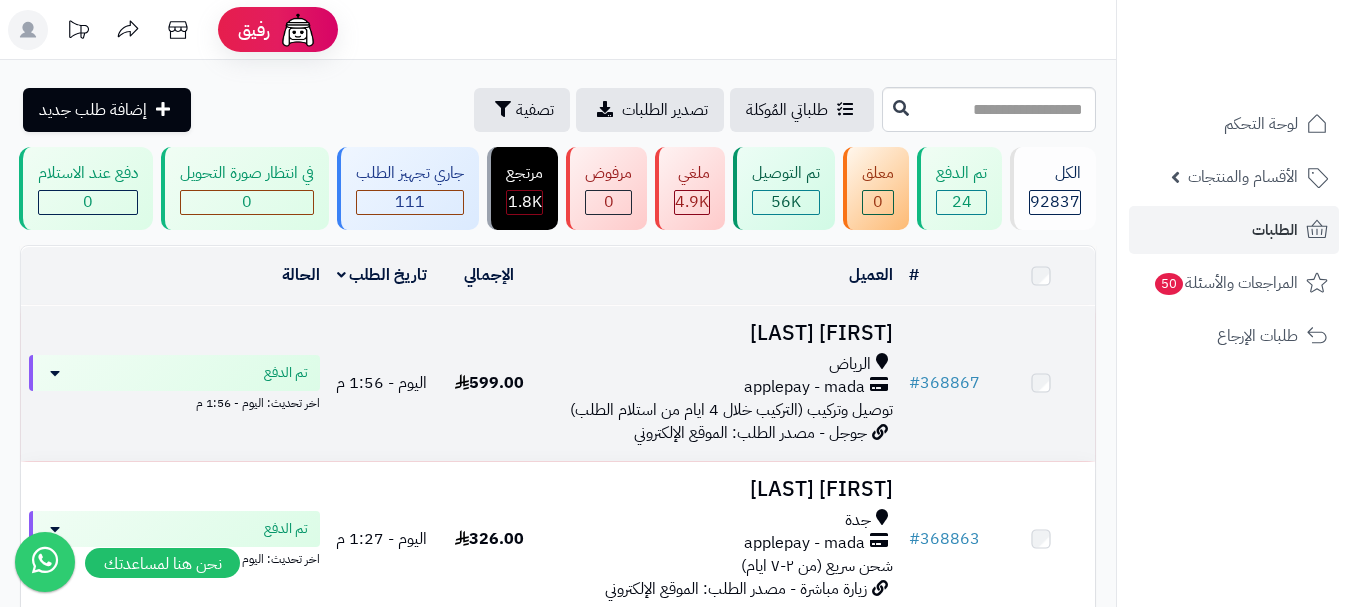 scroll, scrollTop: 0, scrollLeft: 0, axis: both 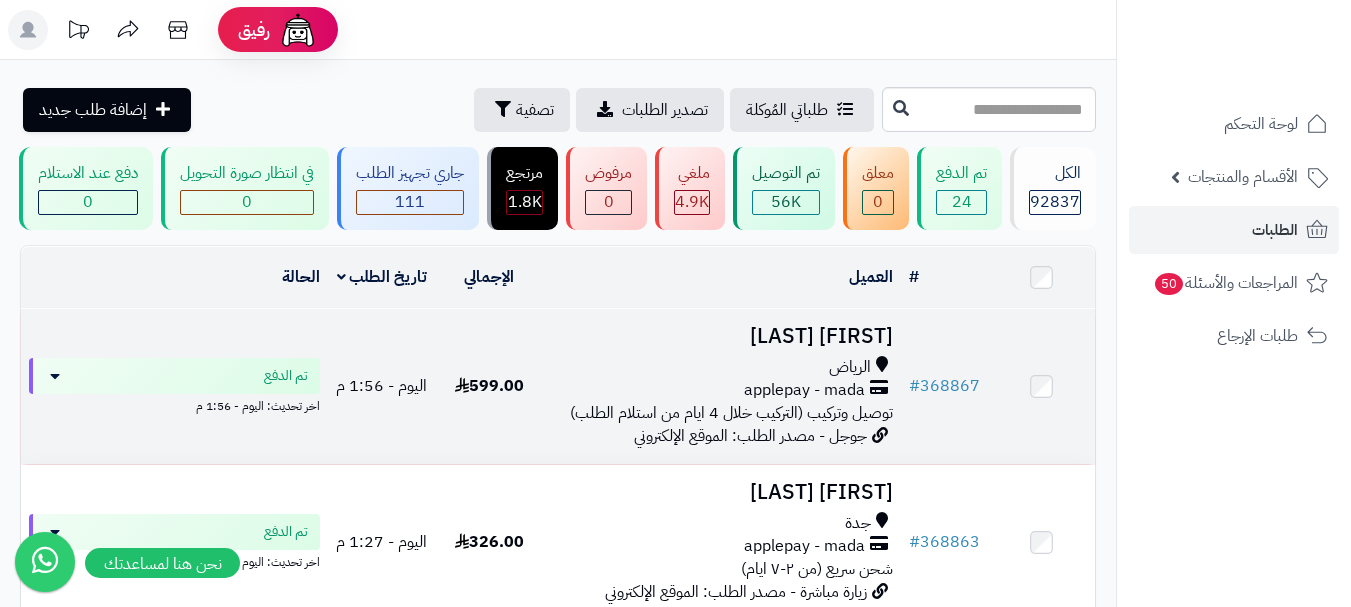 click on "الرياض" at bounding box center (722, 367) 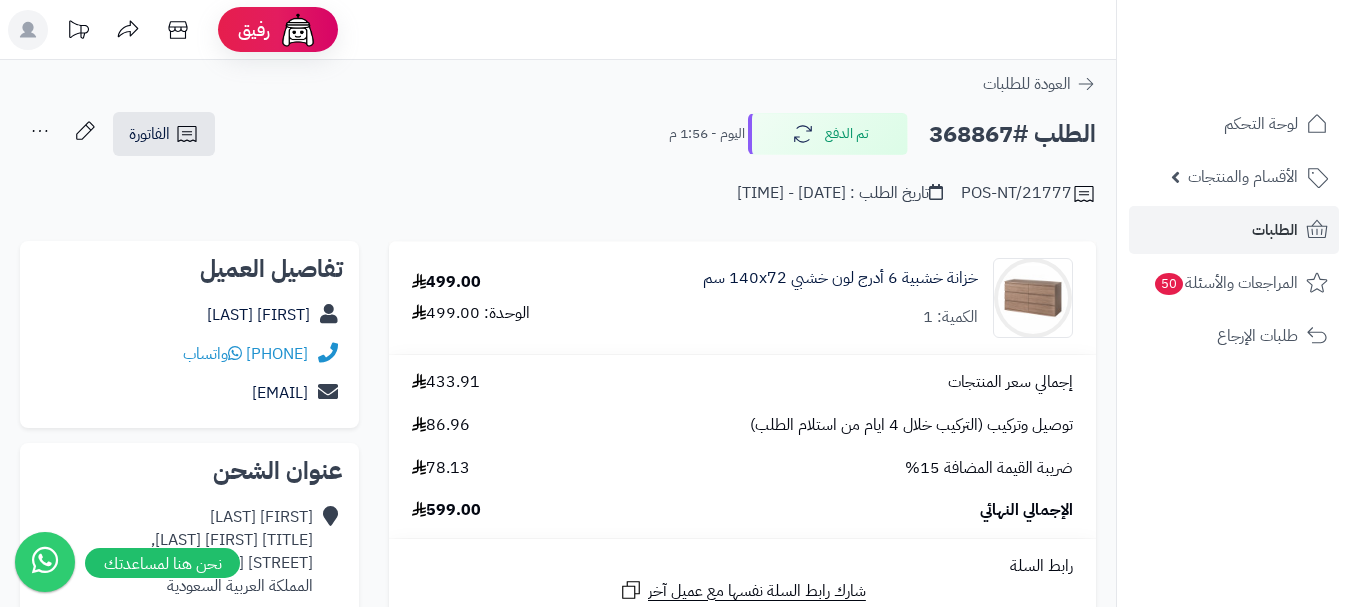 scroll, scrollTop: 0, scrollLeft: 0, axis: both 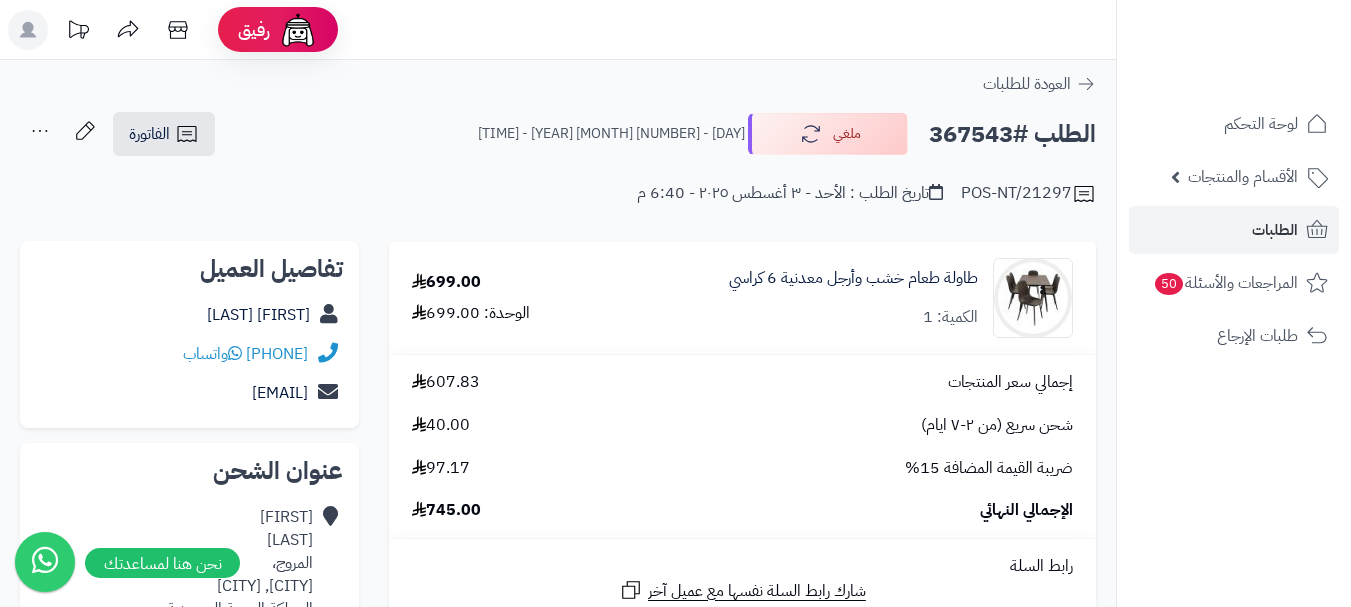 click on "الطلب #367543" at bounding box center (1012, 134) 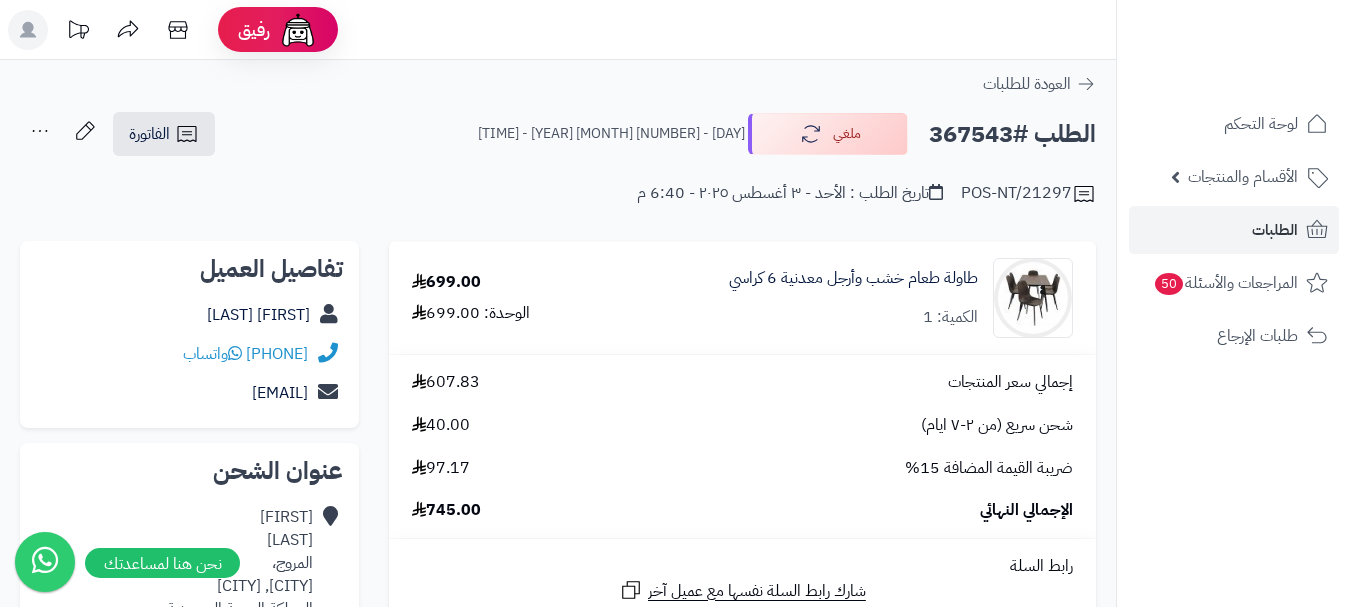 copy on "367543" 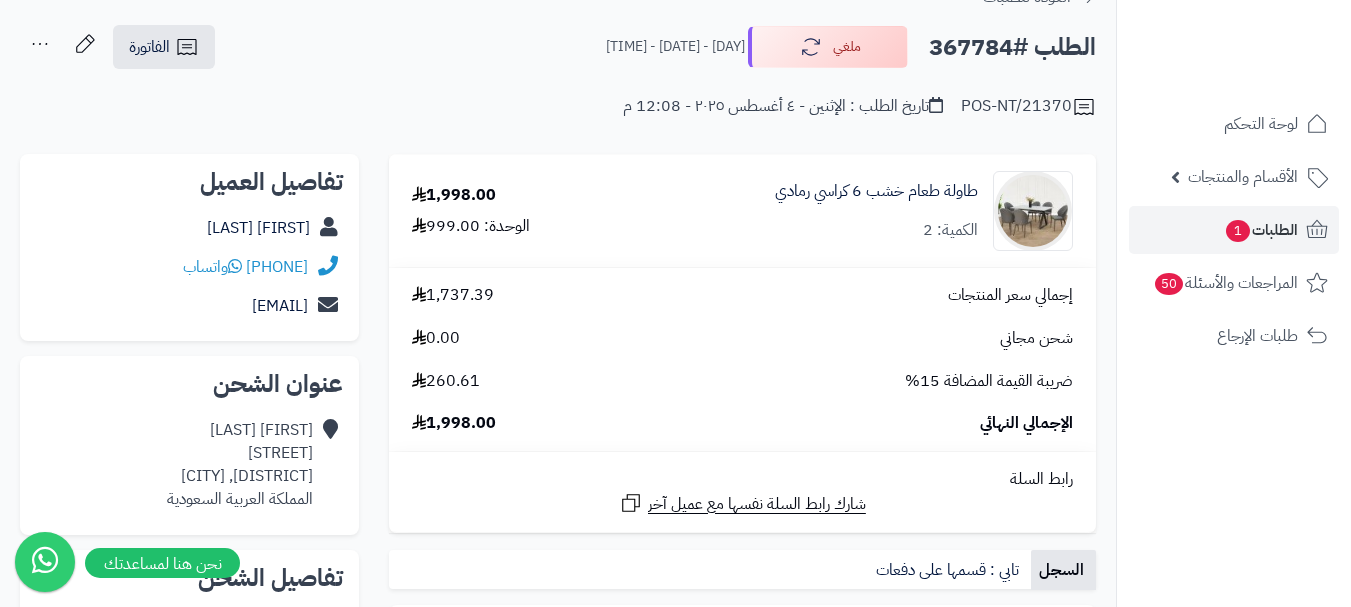 scroll, scrollTop: 0, scrollLeft: 0, axis: both 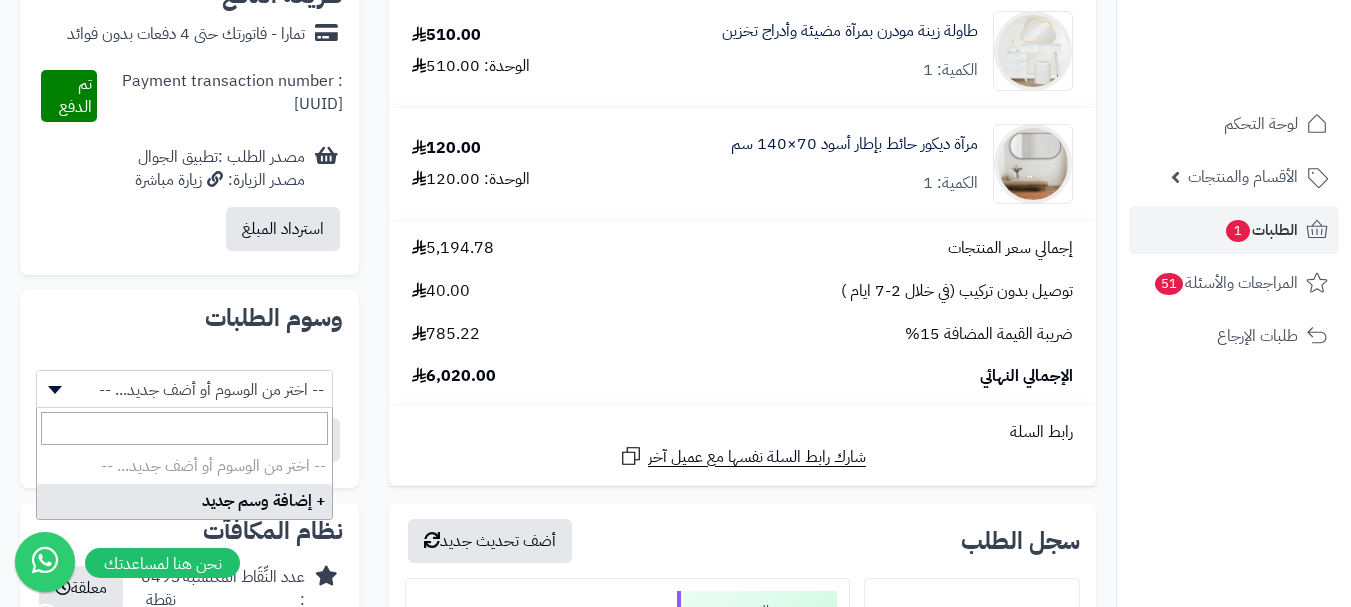 click on "-- اختر من الوسوم أو أضف جديد... --" at bounding box center [184, 390] 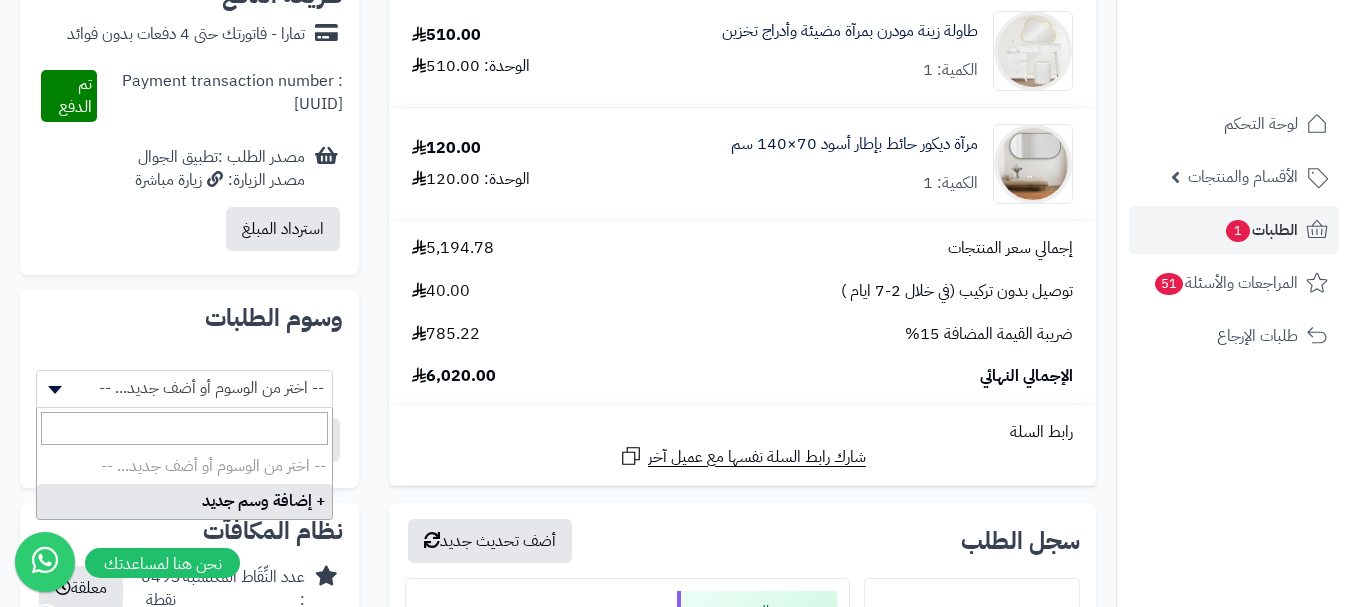scroll, scrollTop: 0, scrollLeft: 0, axis: both 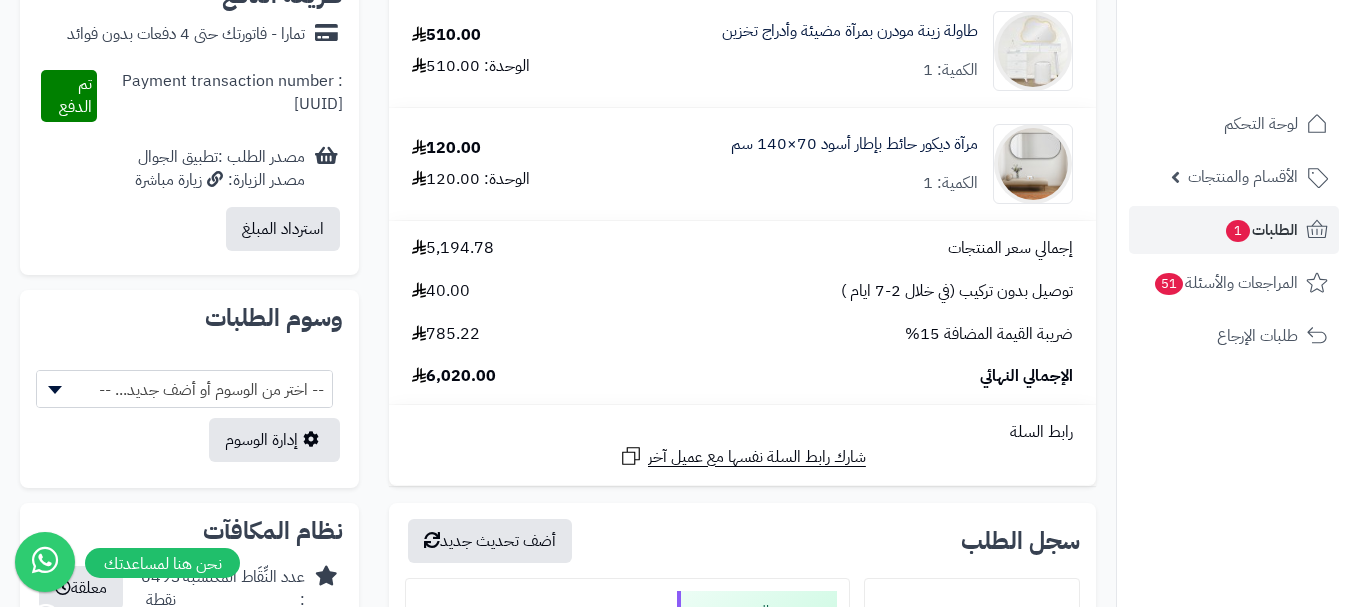 click on "رابط السلة
شارك رابط السلة نفسها مع عميل آخر" at bounding box center [742, 445] 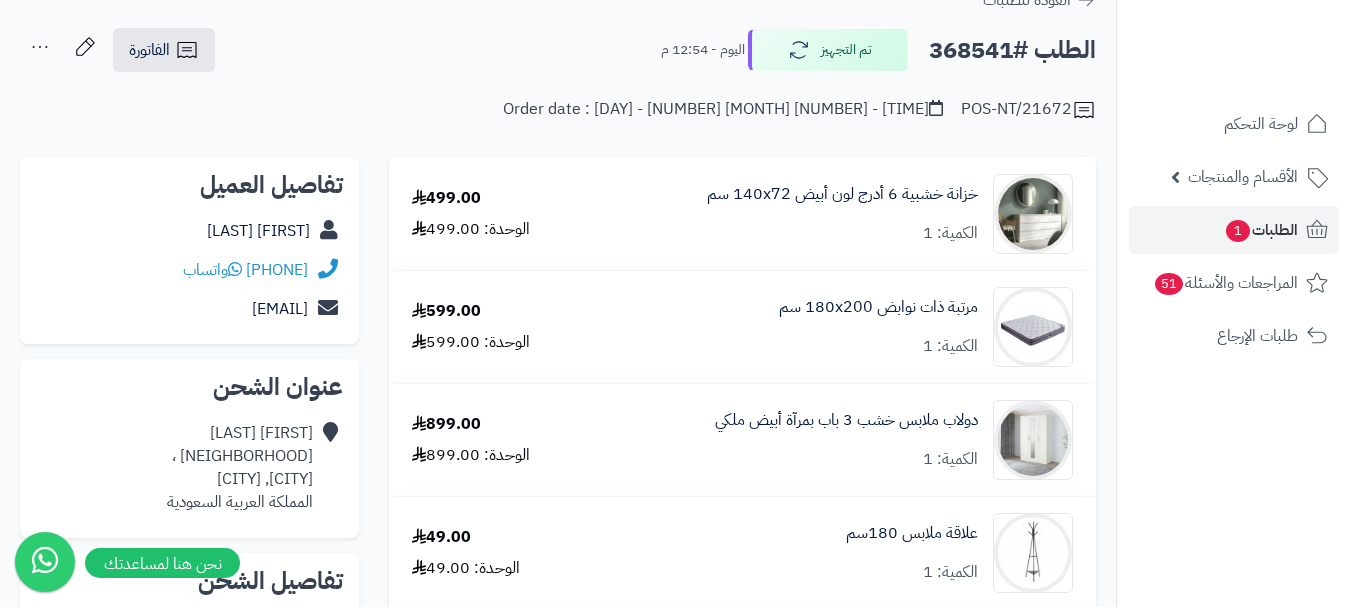 scroll, scrollTop: 0, scrollLeft: 0, axis: both 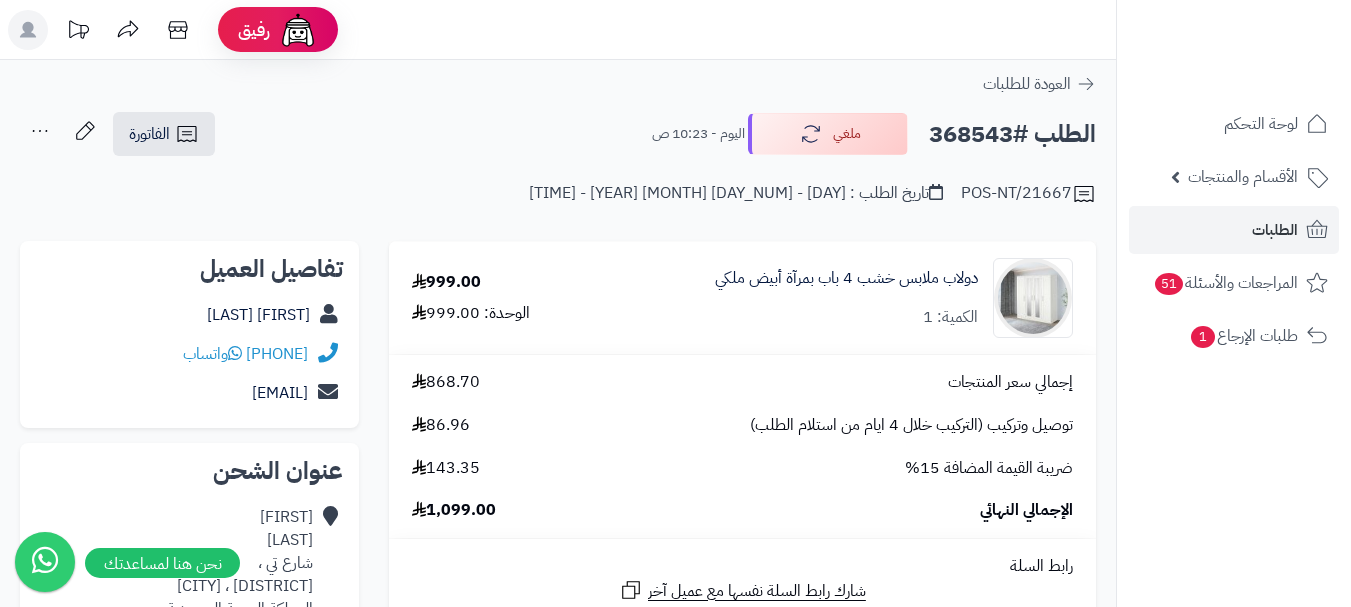 click on "الطلب #368543" at bounding box center (1012, 134) 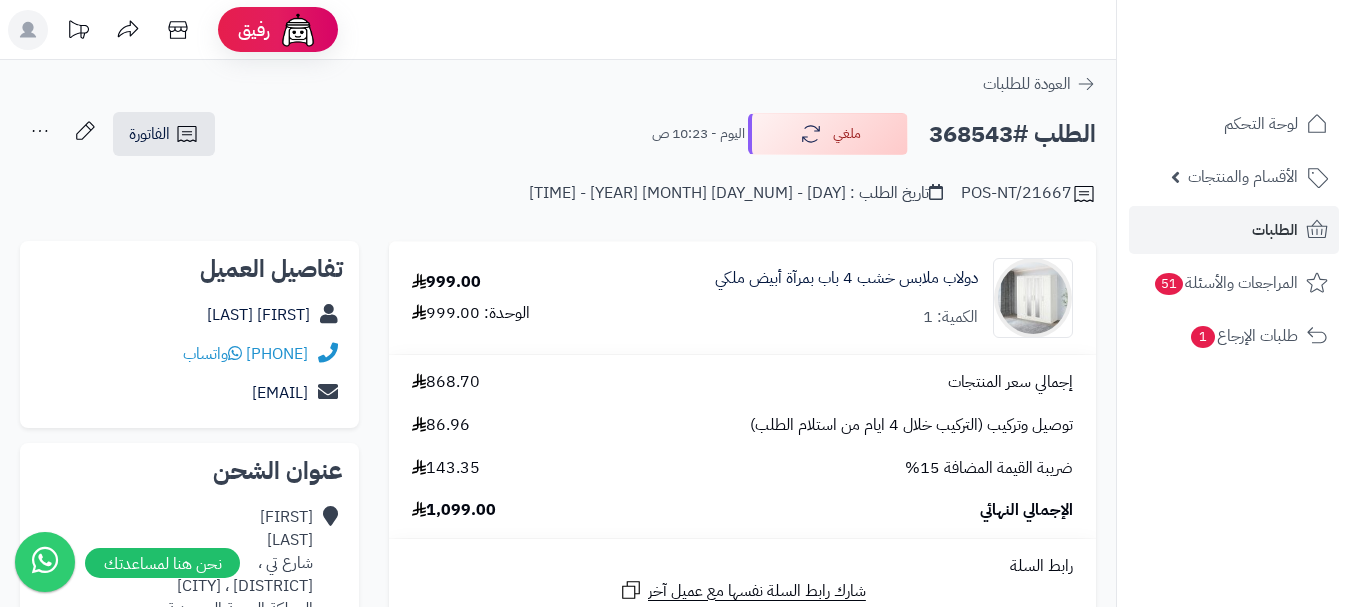 copy on "368543" 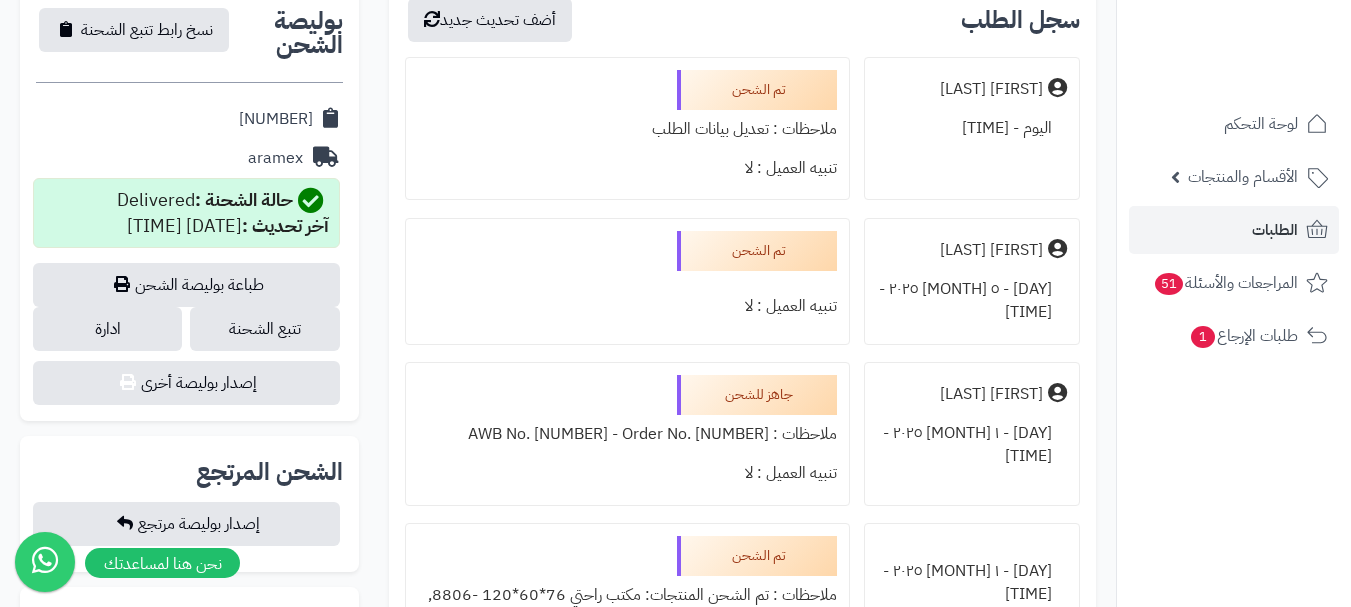 scroll, scrollTop: 812, scrollLeft: 0, axis: vertical 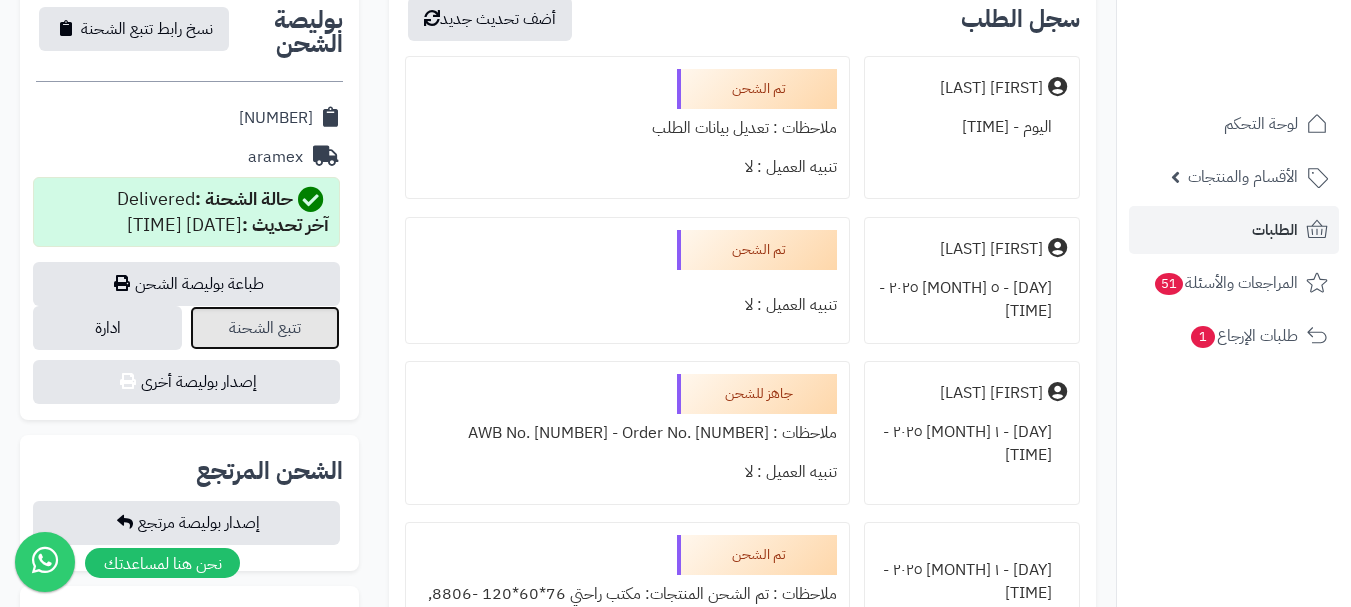 click on "تتبع الشحنة" at bounding box center (264, 328) 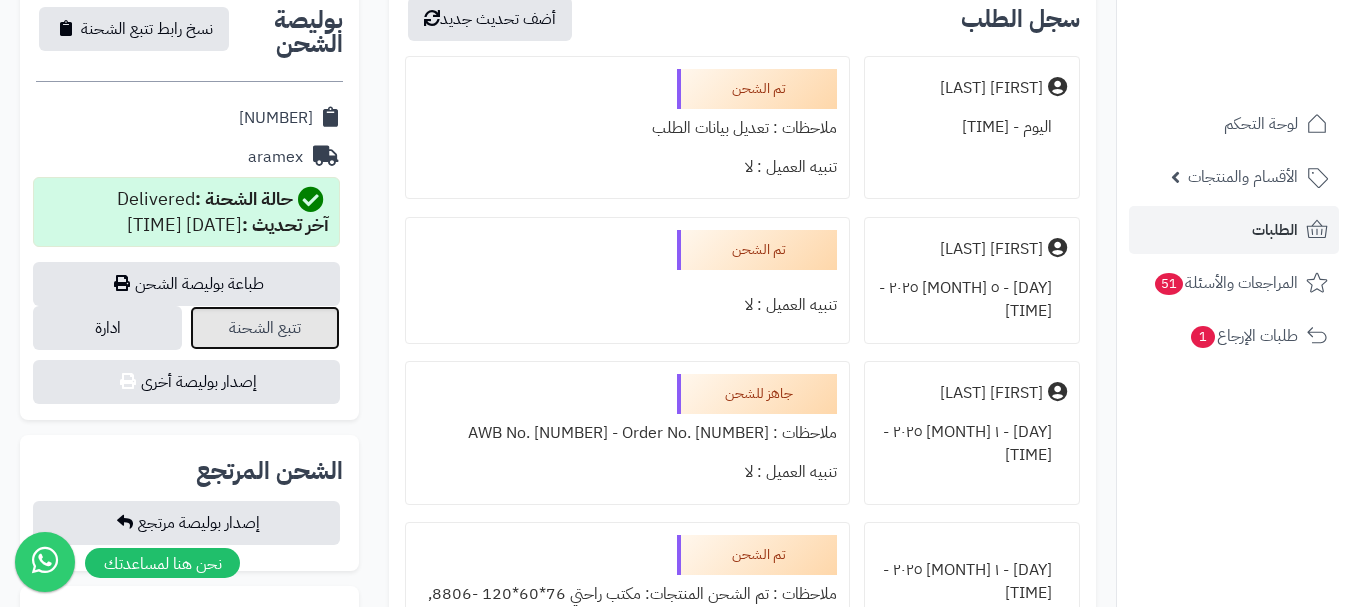 scroll, scrollTop: 0, scrollLeft: 0, axis: both 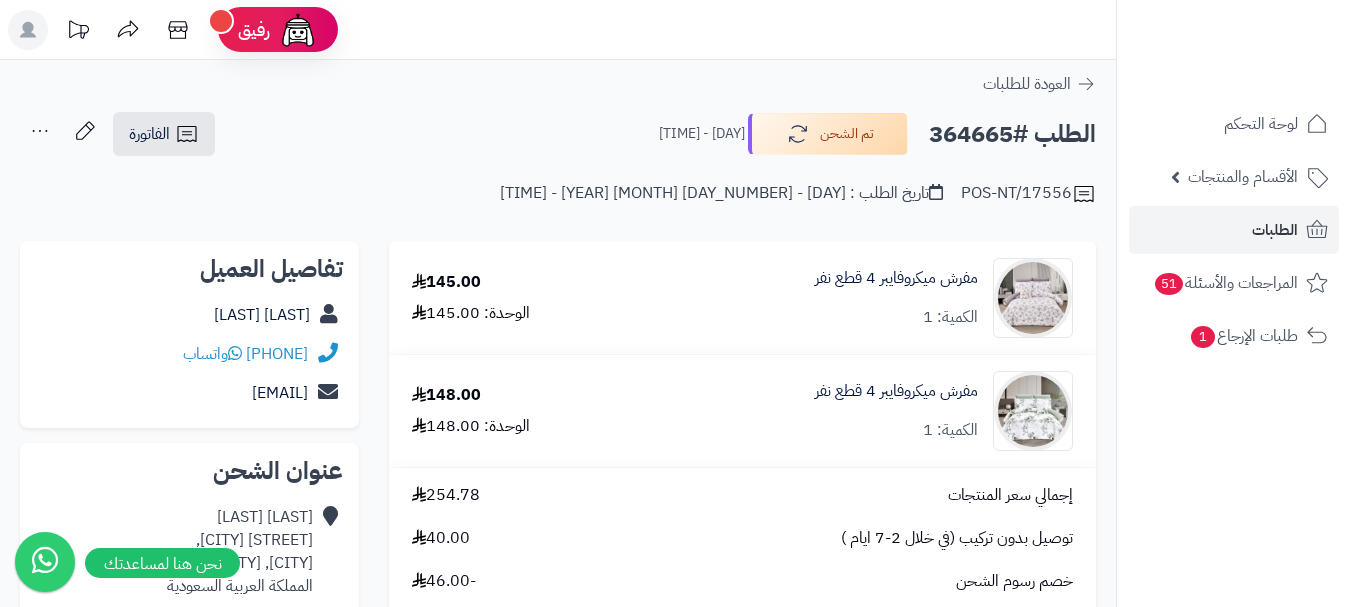 click 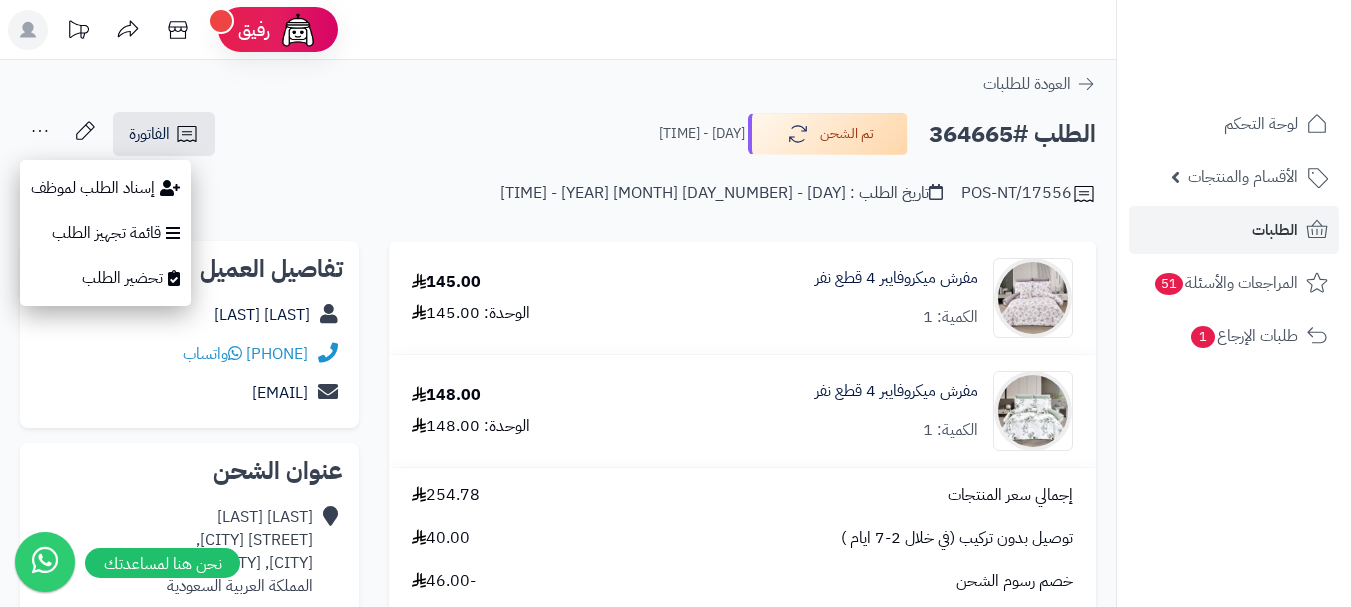 click 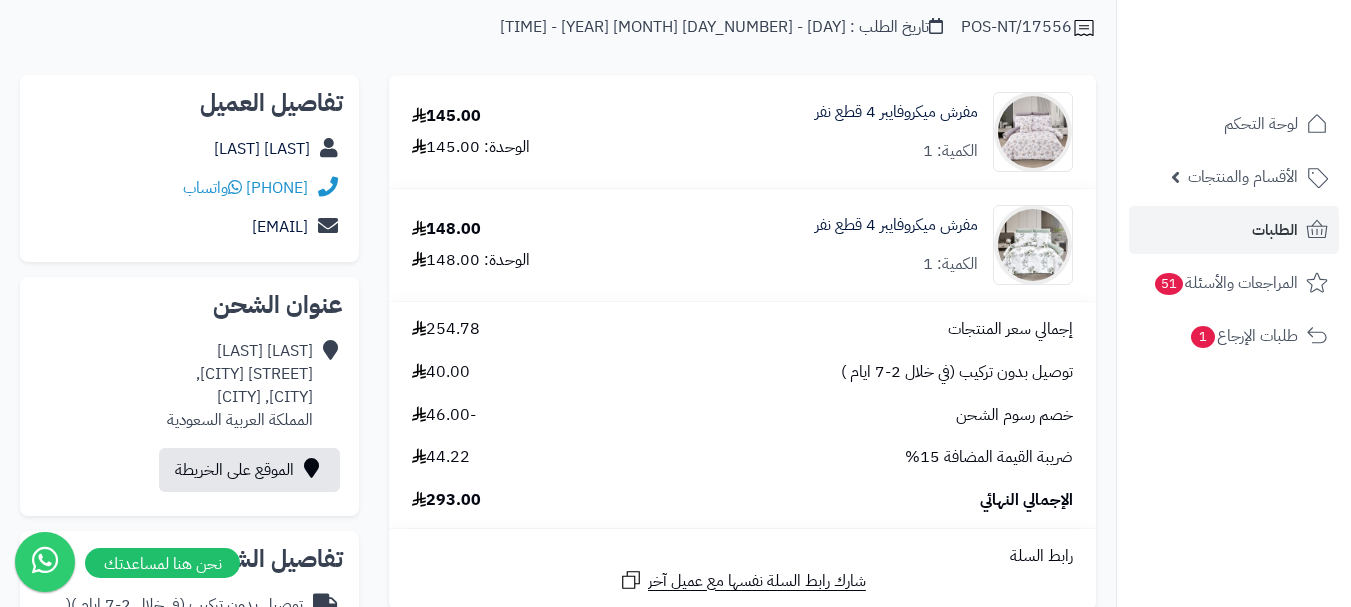 scroll, scrollTop: 0, scrollLeft: 0, axis: both 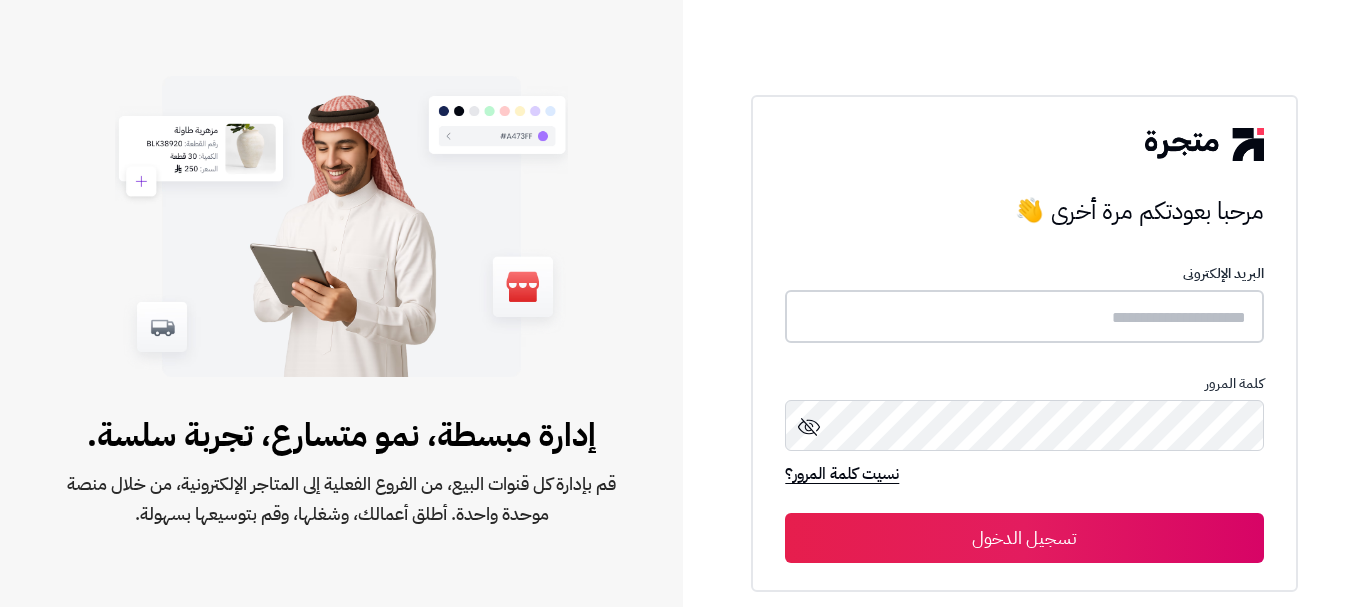 type on "**********" 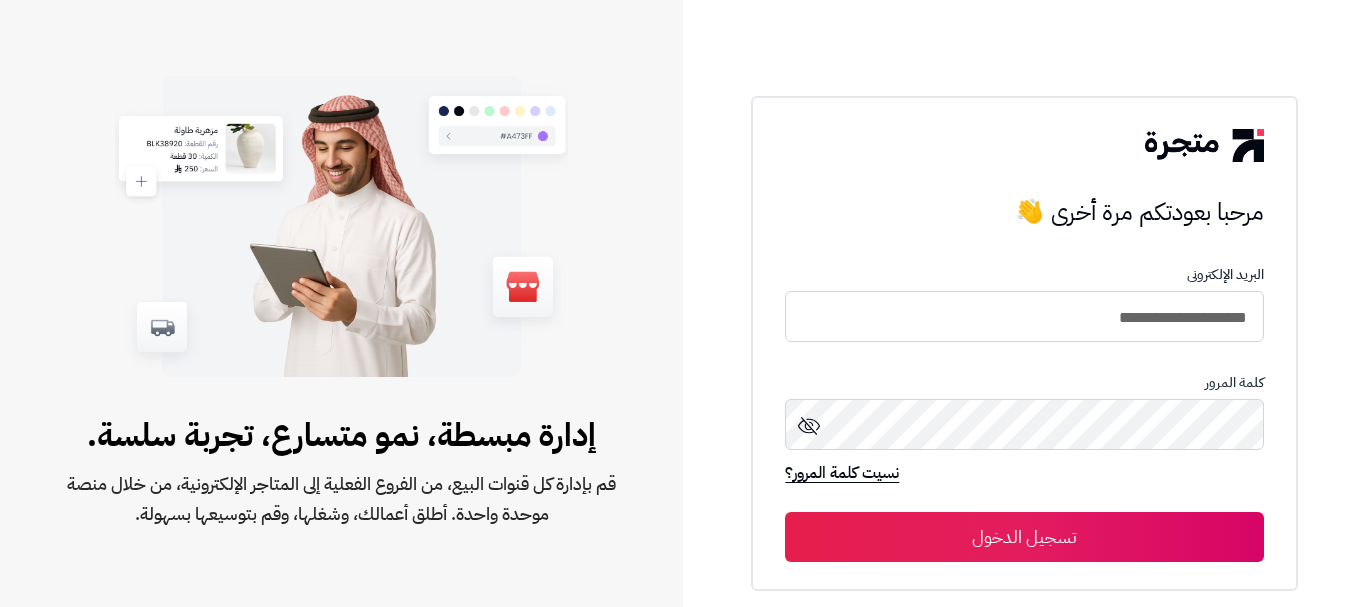 click on "تسجيل الدخول" at bounding box center (1024, 537) 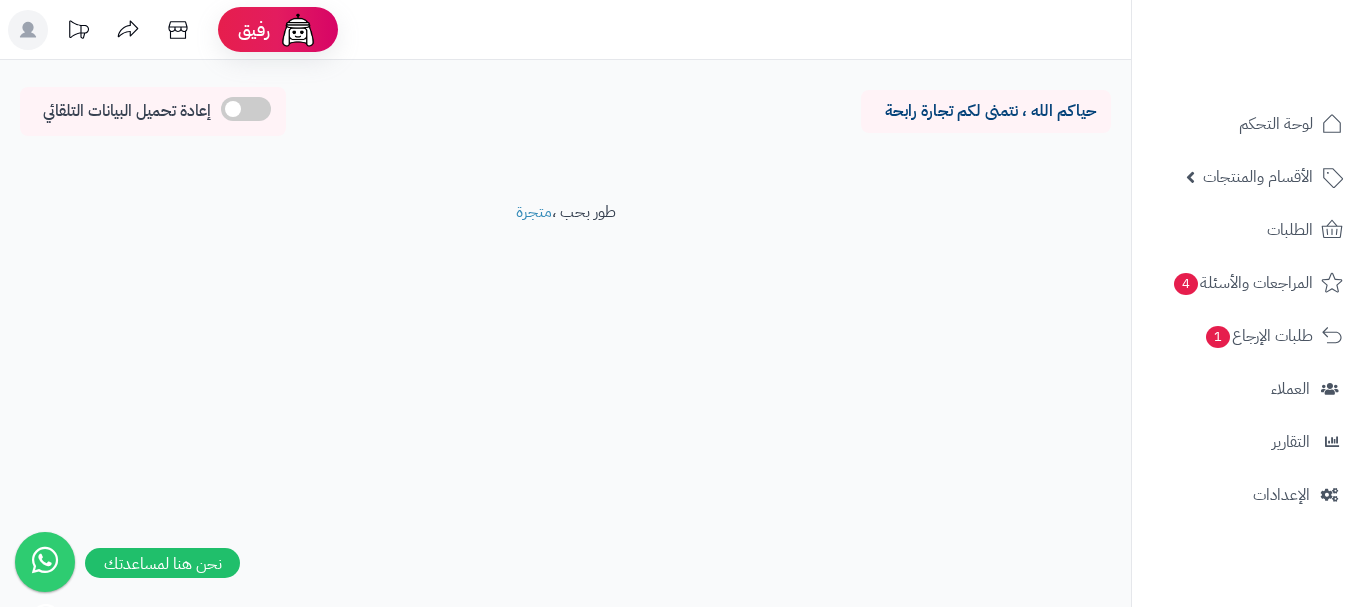 scroll, scrollTop: 0, scrollLeft: 0, axis: both 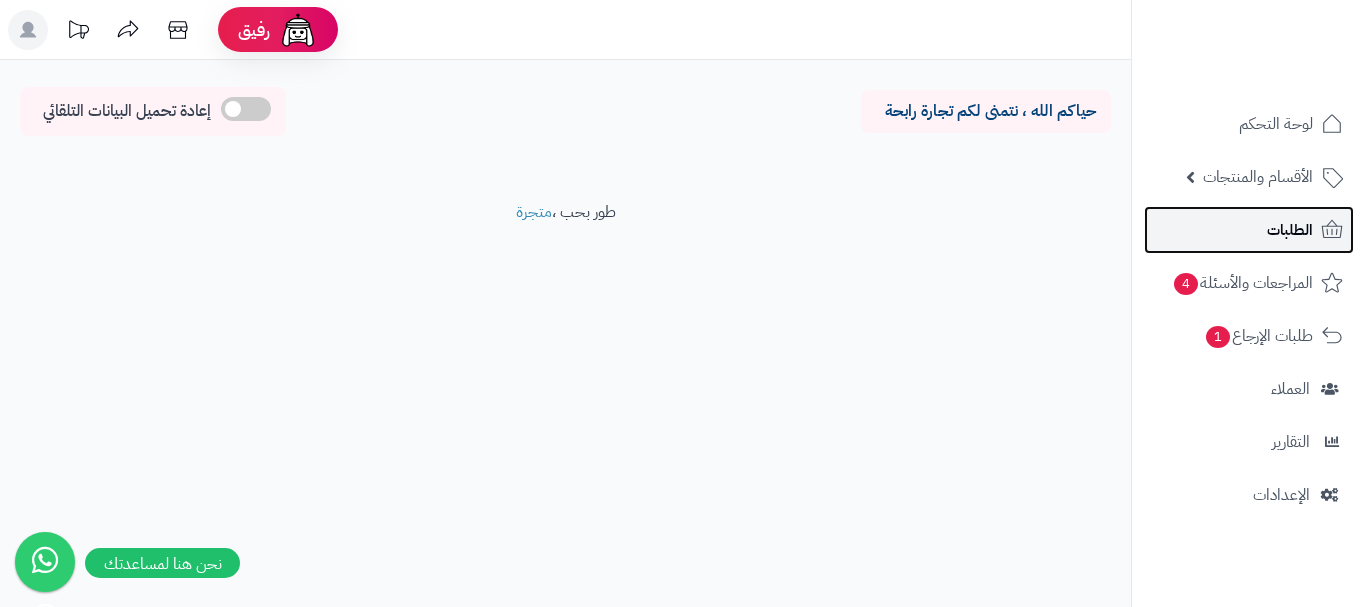 click on "الطلبات" at bounding box center (1290, 230) 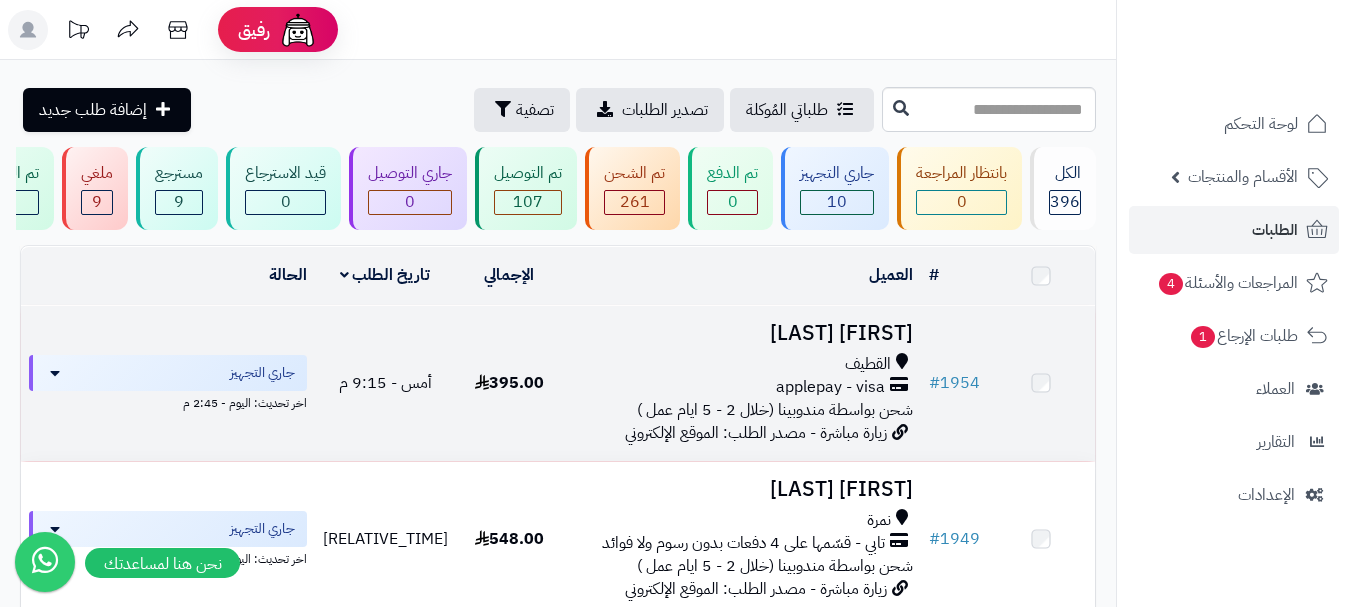 scroll, scrollTop: 0, scrollLeft: 0, axis: both 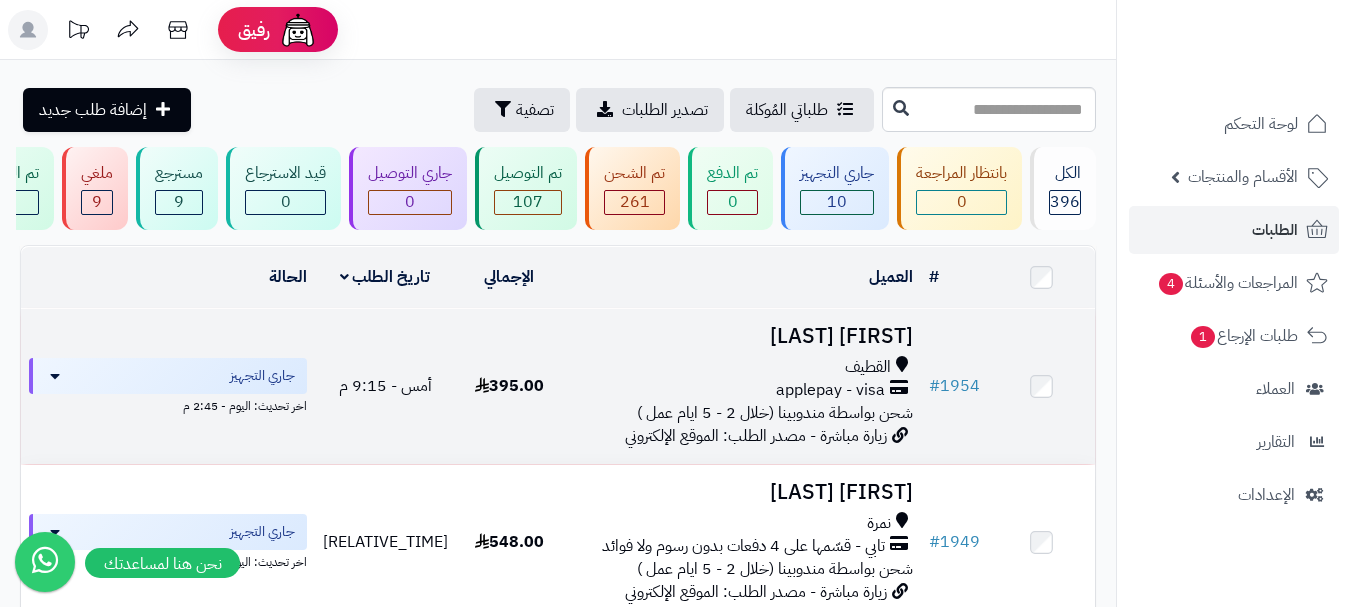 click on "شحن  بواسطة مندوبينا (خلال 2 - 5 ايام عمل )" at bounding box center (775, 413) 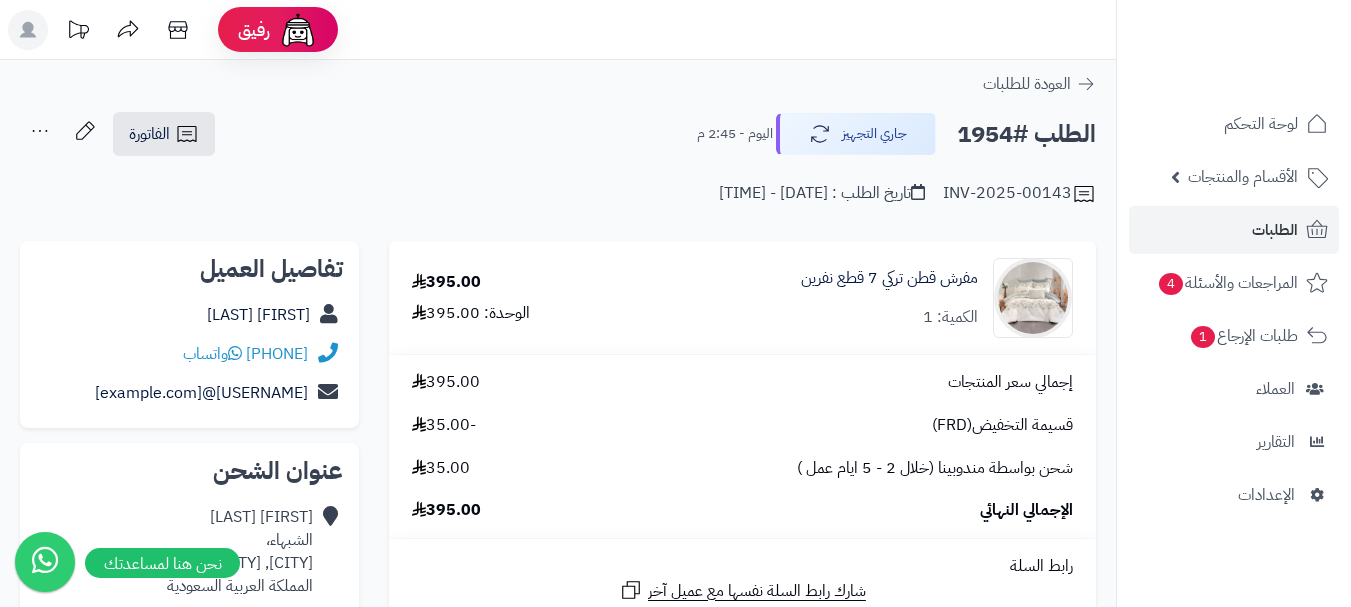scroll, scrollTop: 0, scrollLeft: 0, axis: both 